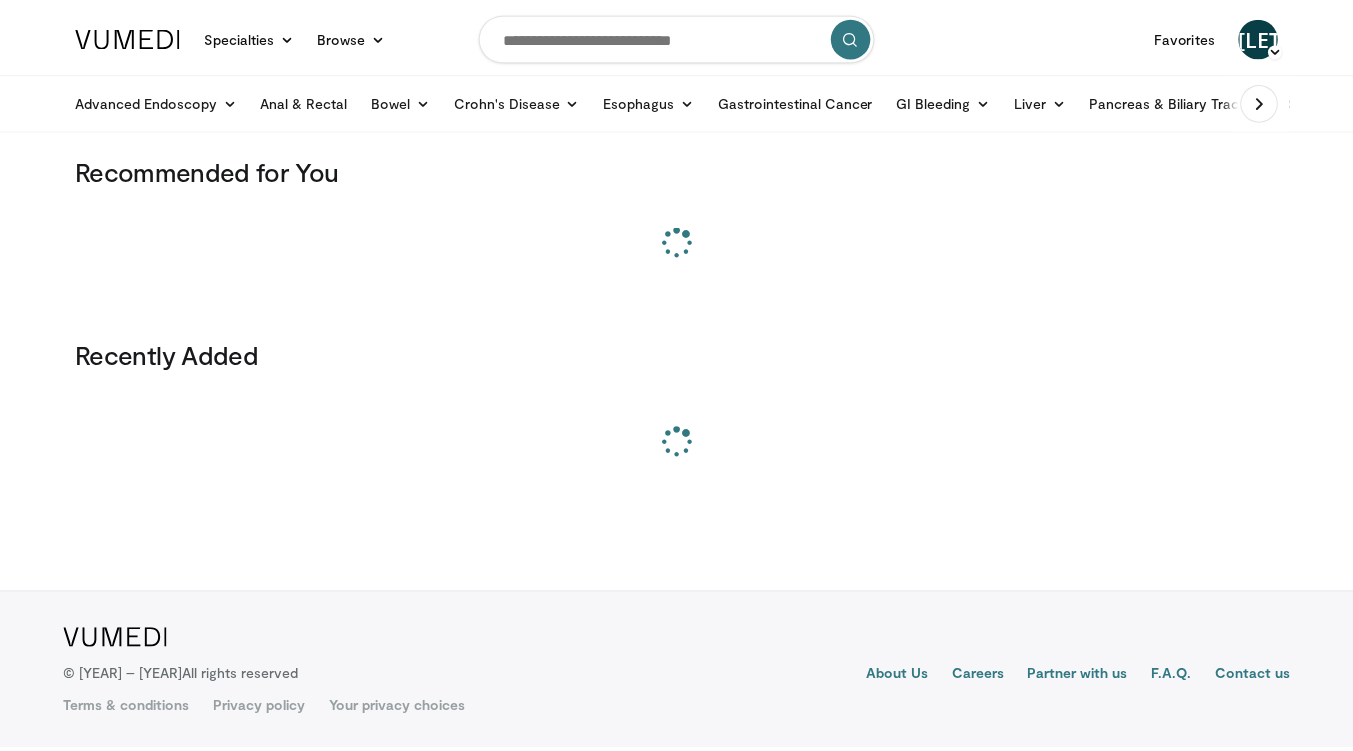 scroll, scrollTop: 0, scrollLeft: 0, axis: both 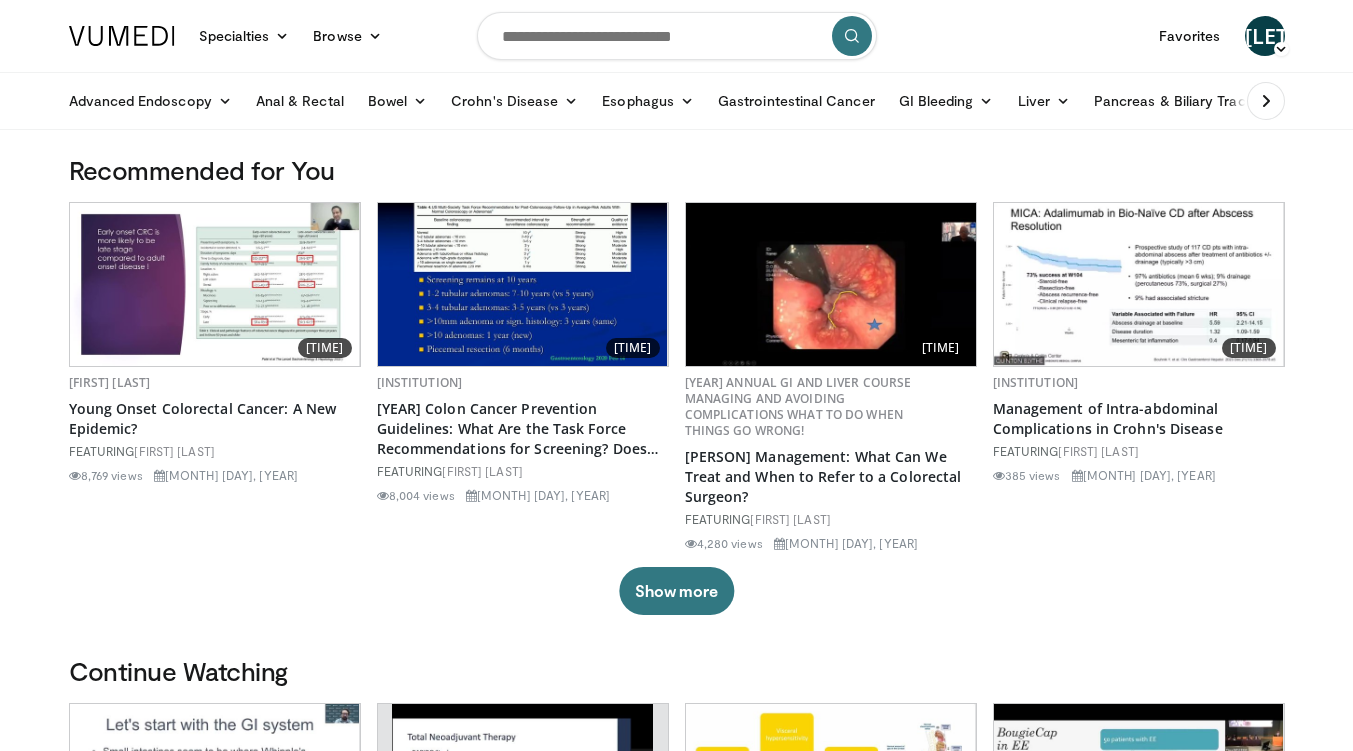 click at bounding box center [677, 36] 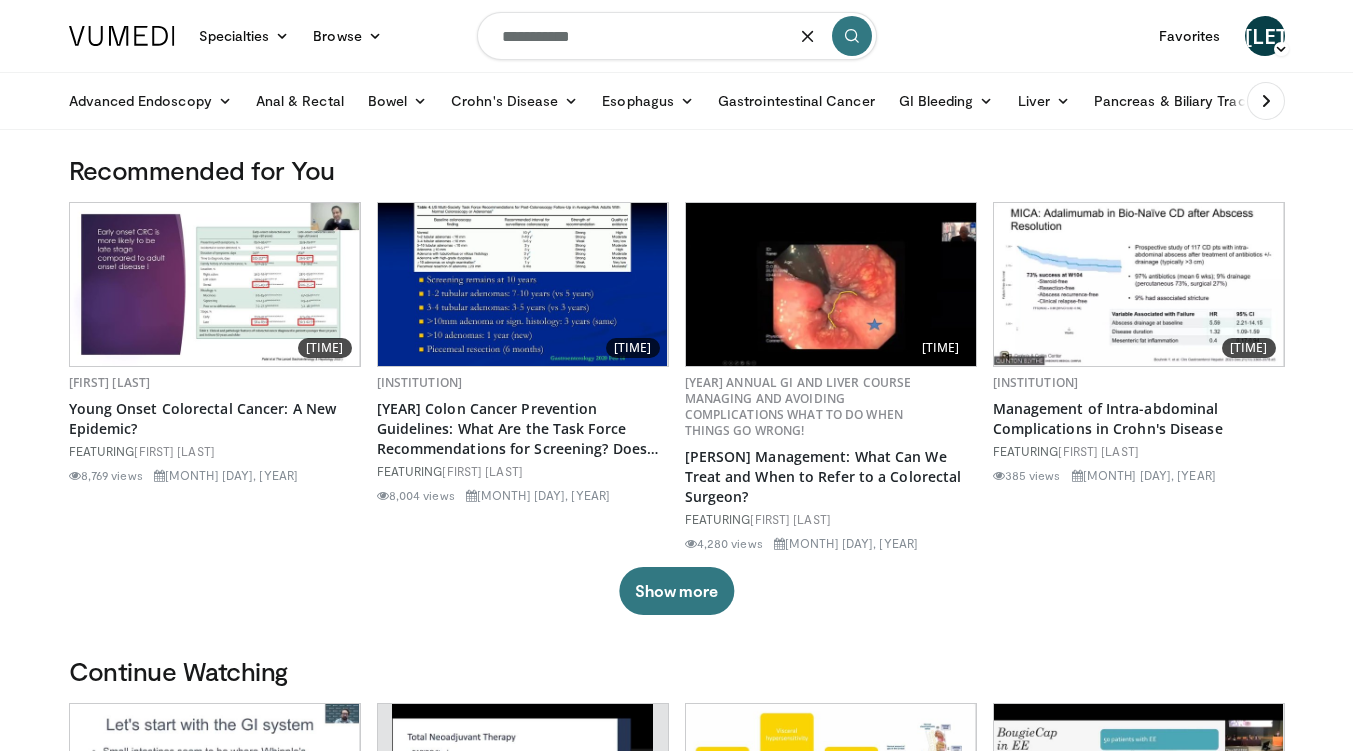 type on "**********" 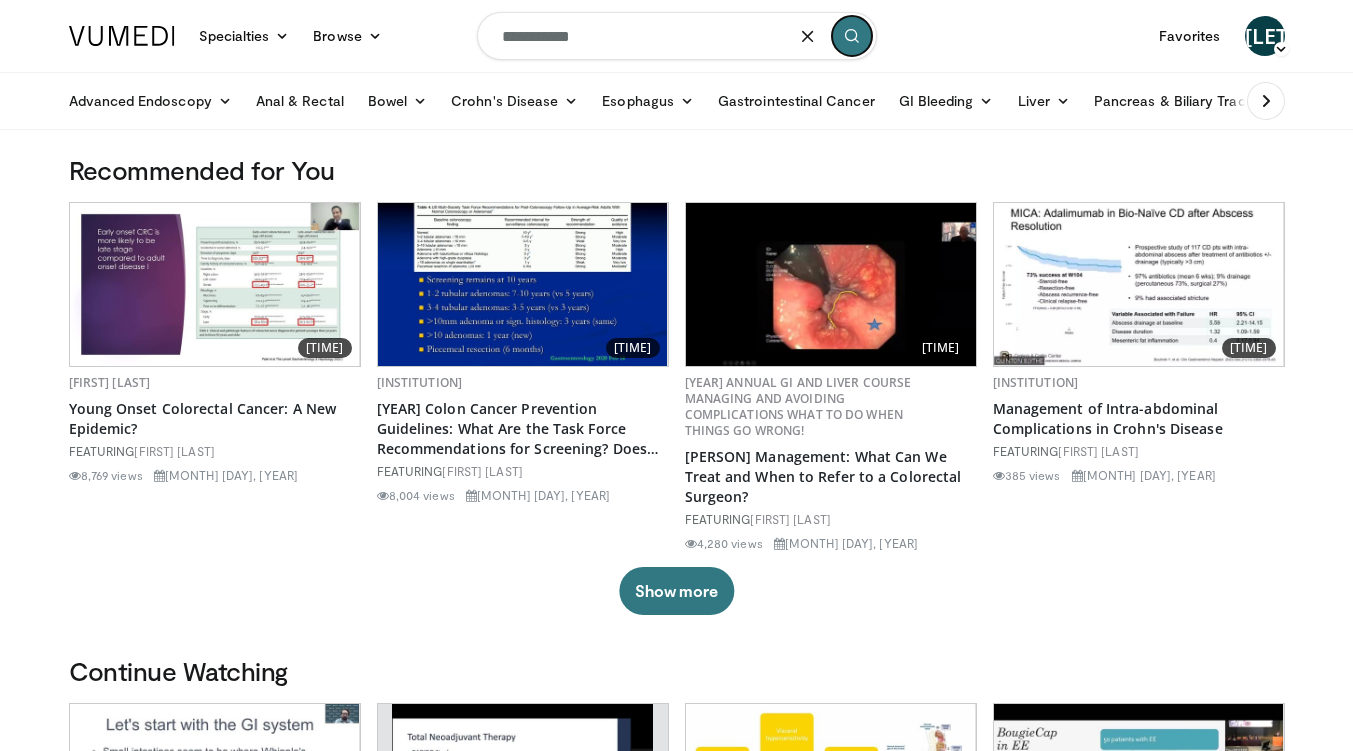 click at bounding box center (852, 36) 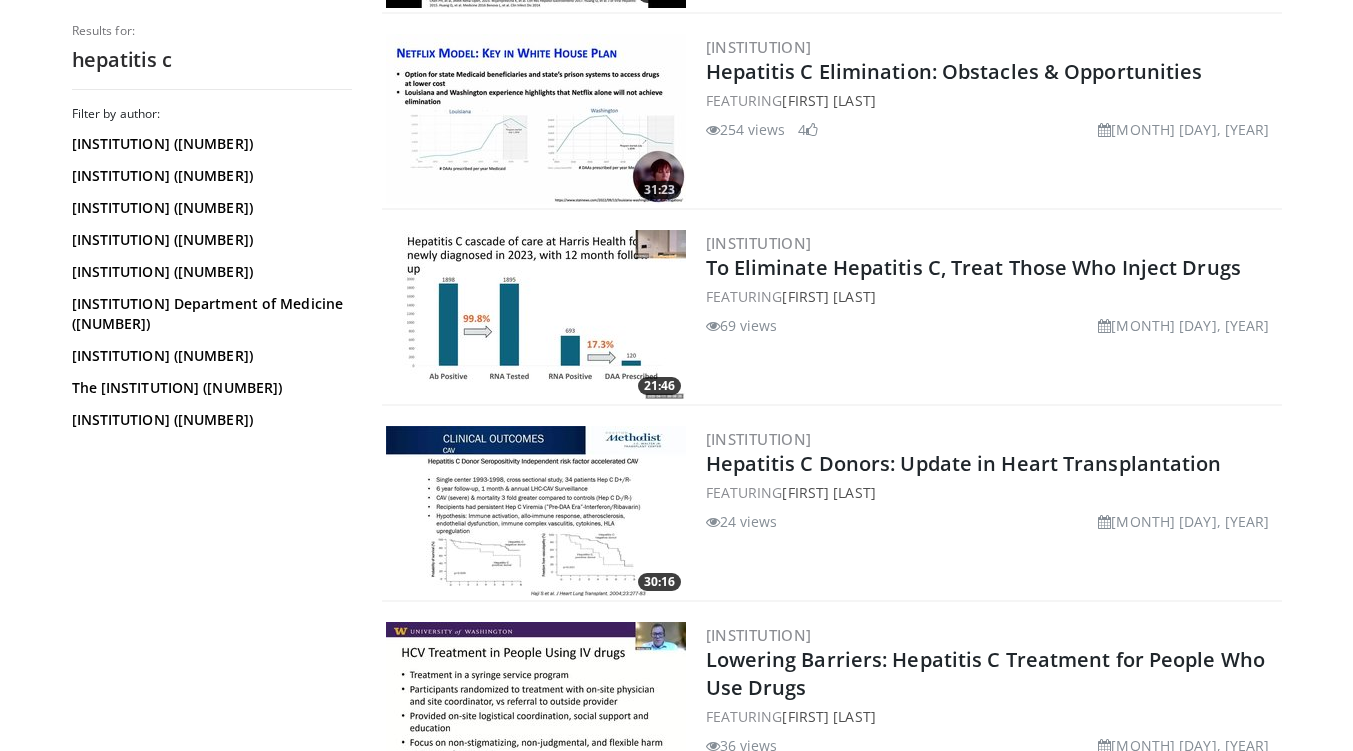 scroll, scrollTop: 0, scrollLeft: 0, axis: both 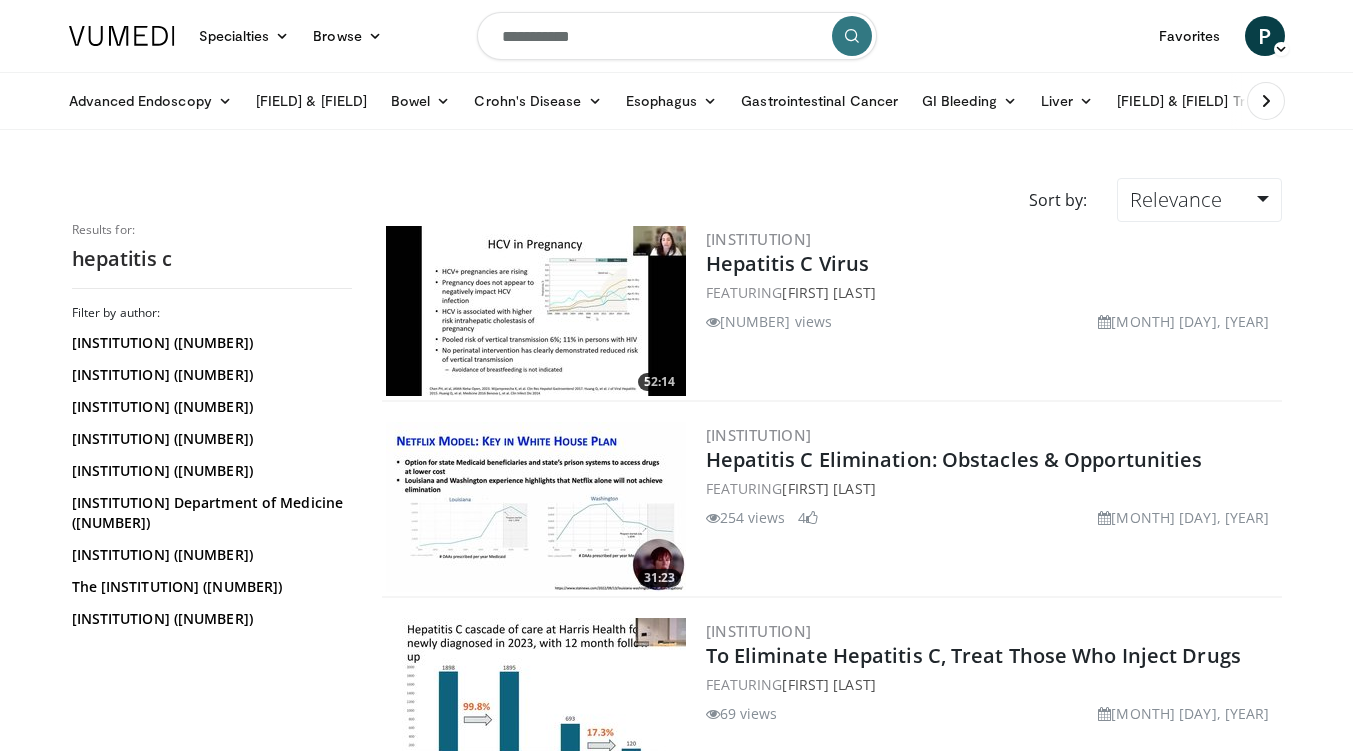 click at bounding box center [536, 311] 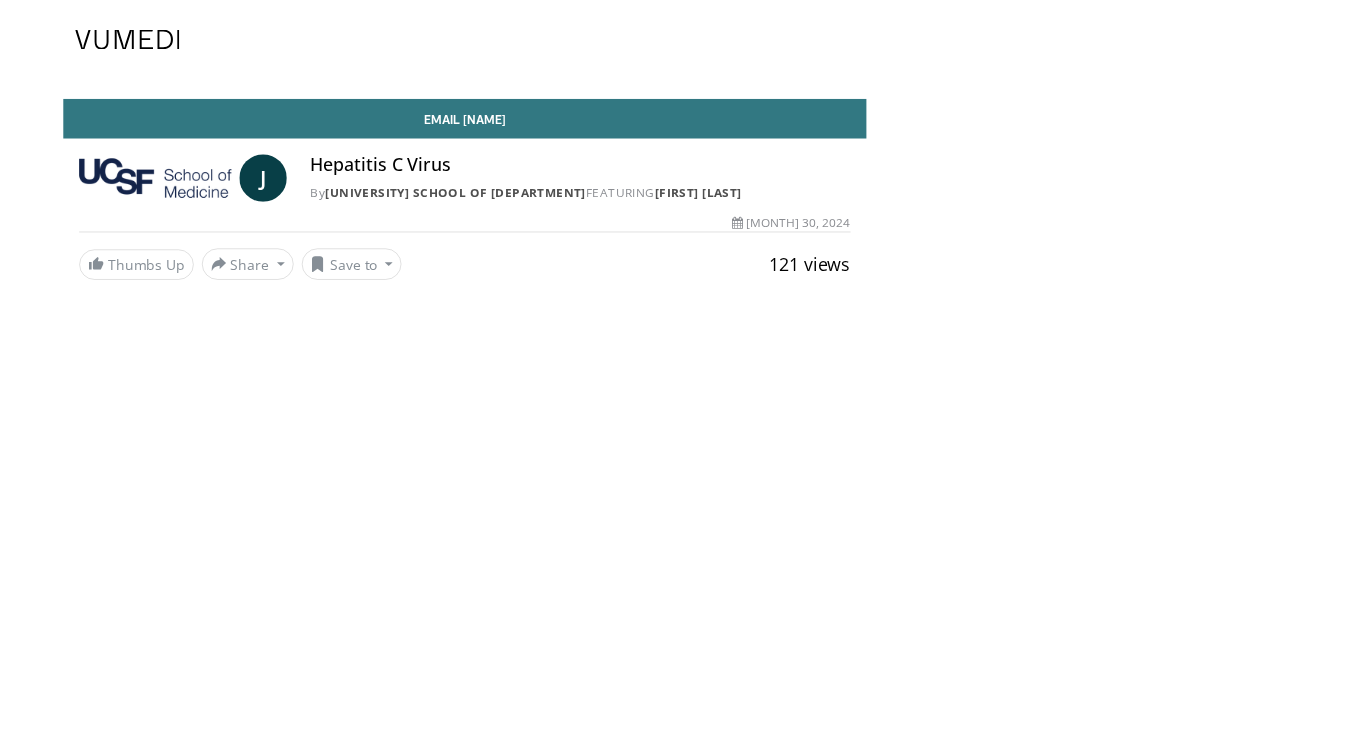 scroll, scrollTop: 0, scrollLeft: 0, axis: both 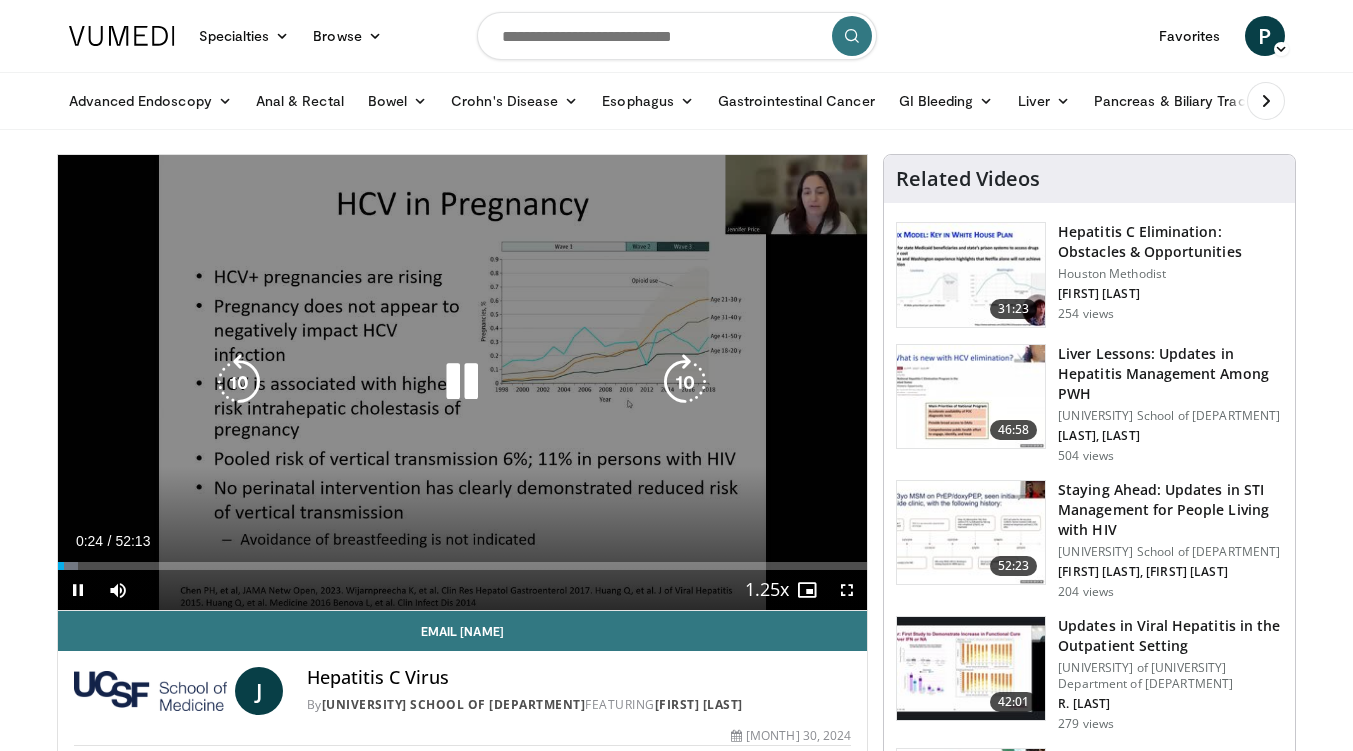 click at bounding box center [685, 382] 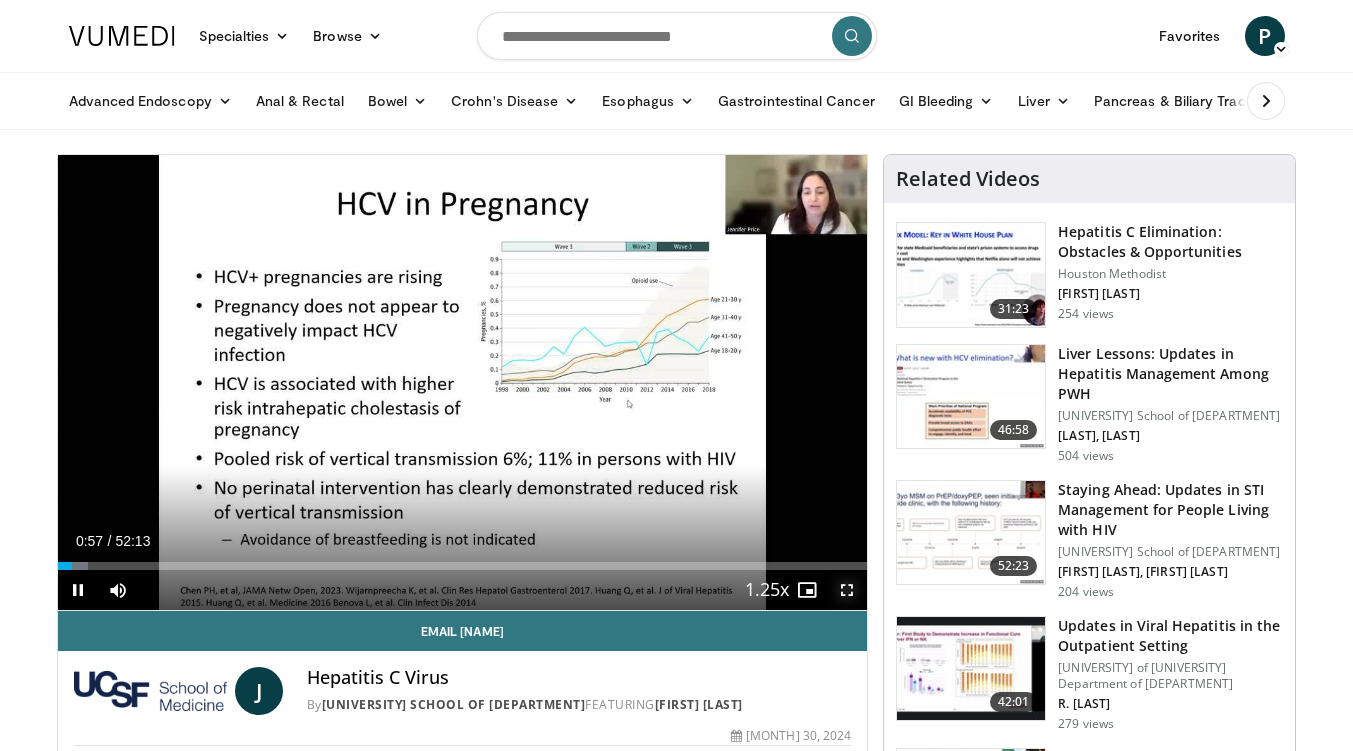 click at bounding box center [847, 590] 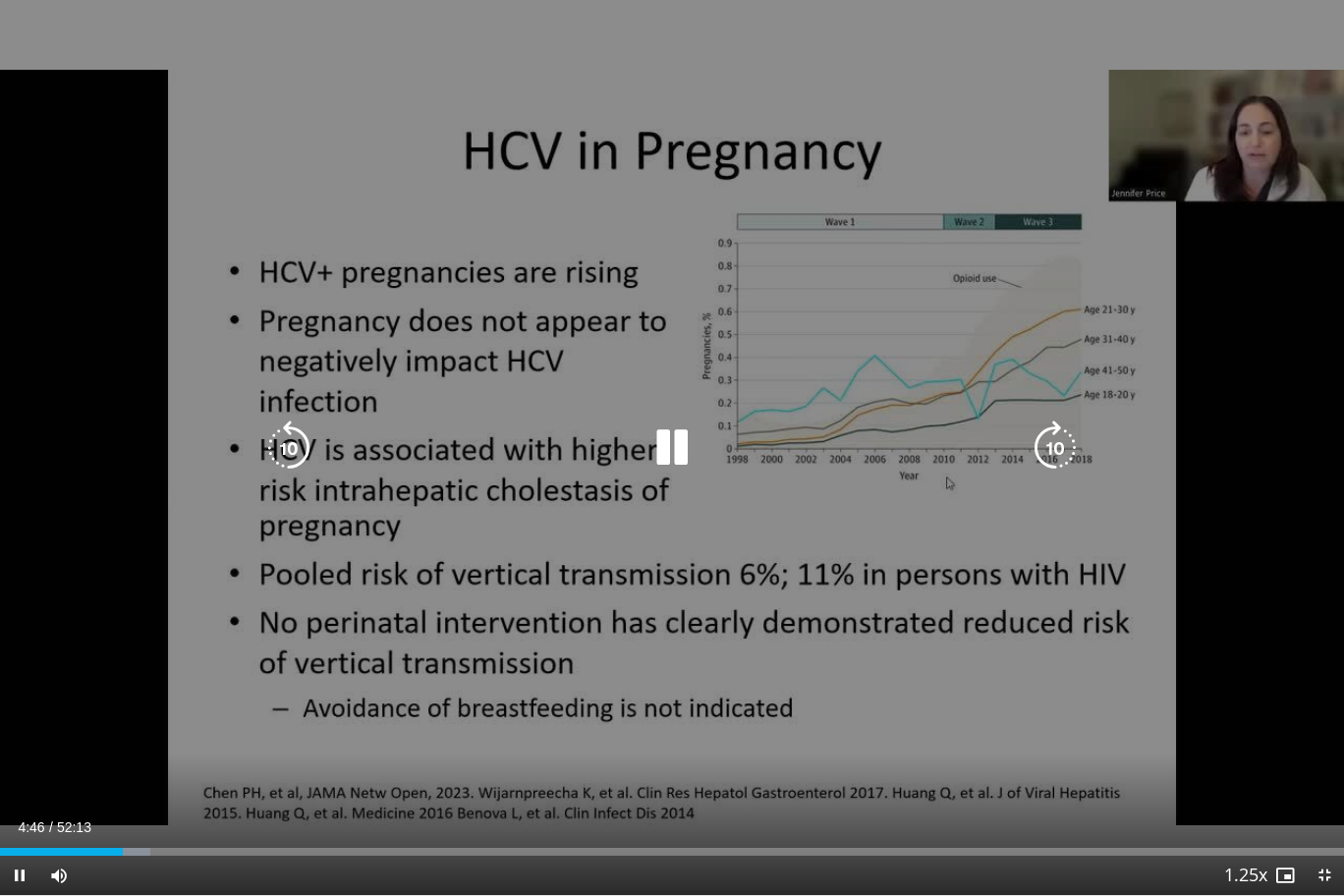 click at bounding box center [672, 448] 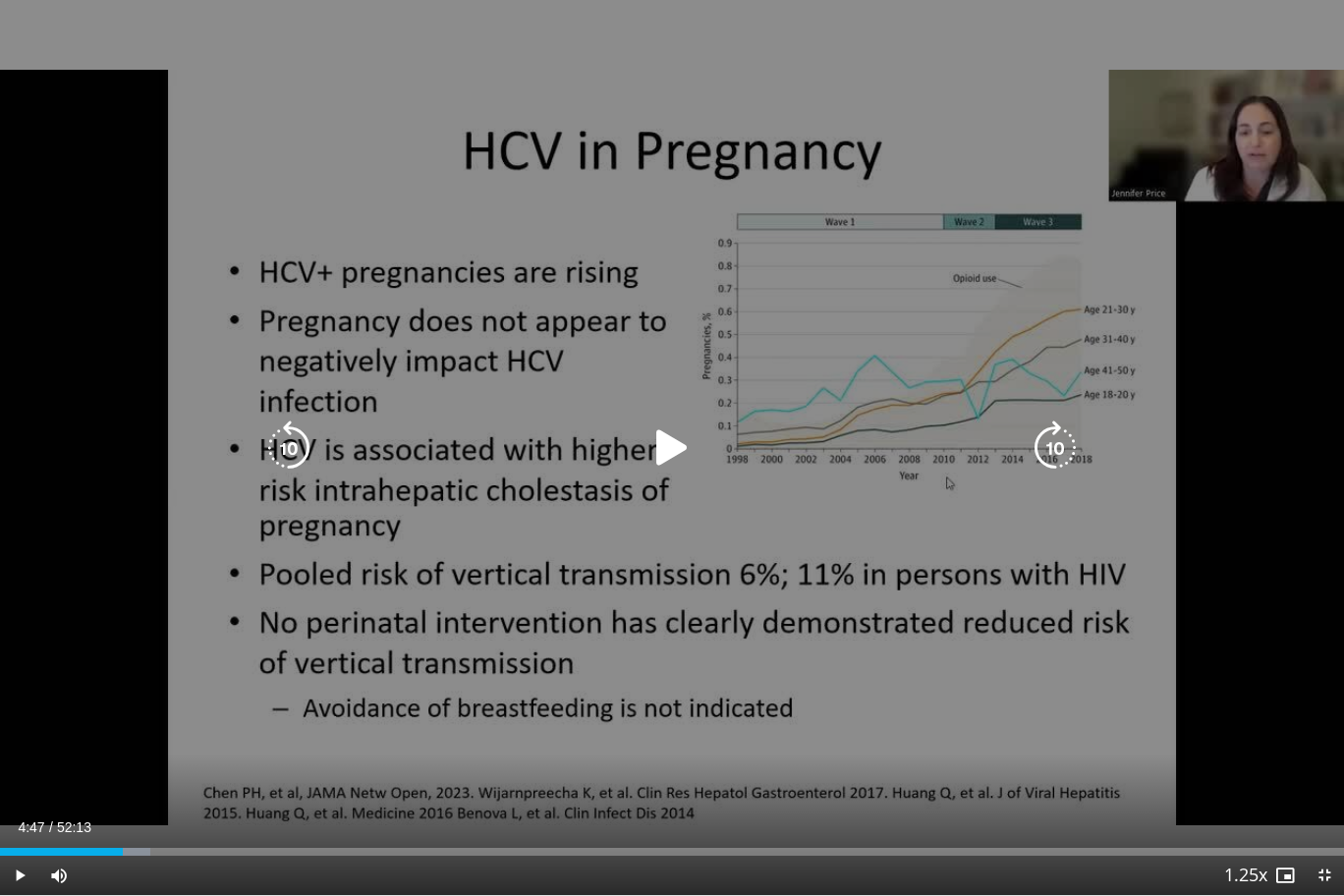 click at bounding box center (672, 448) 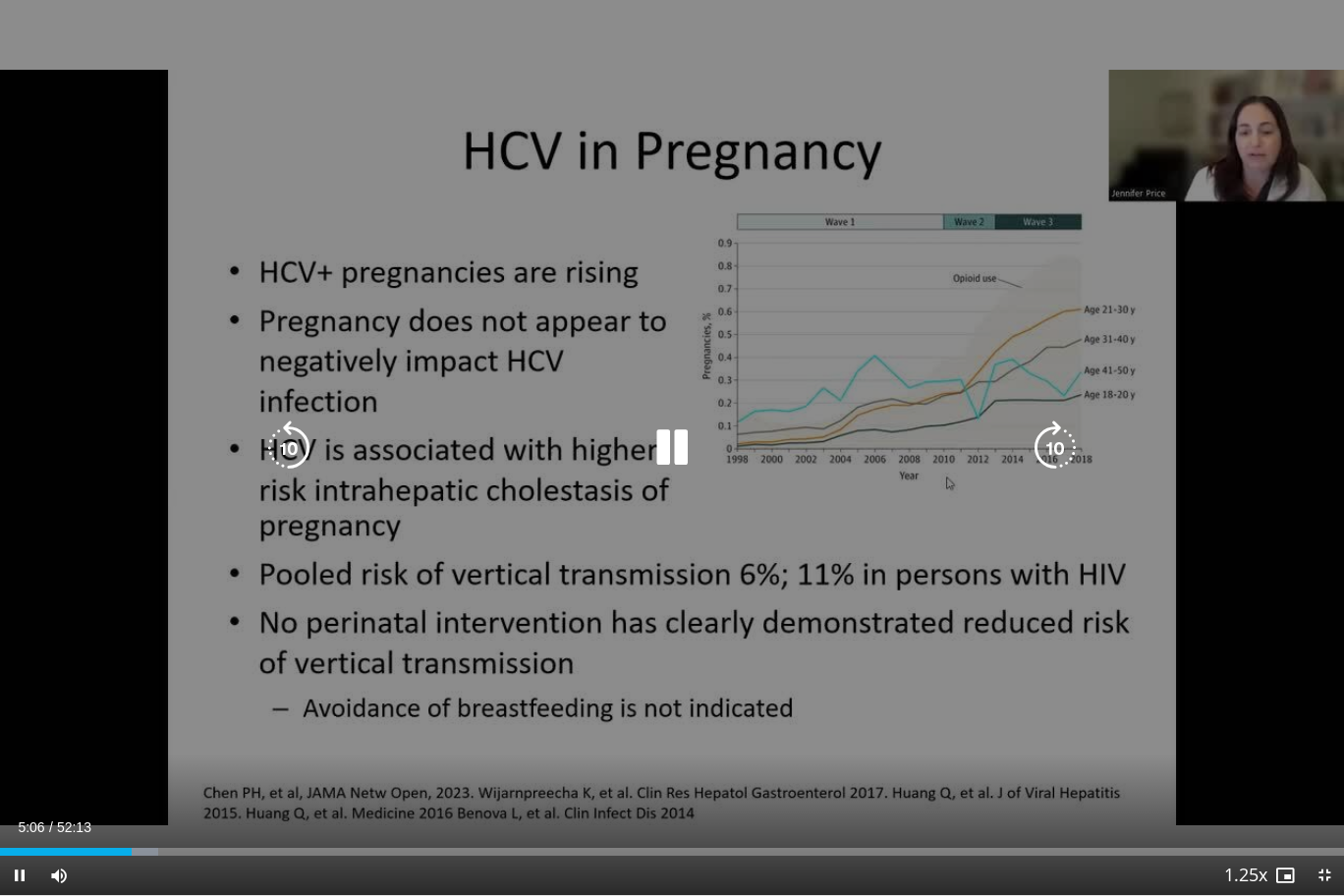 click at bounding box center (672, 448) 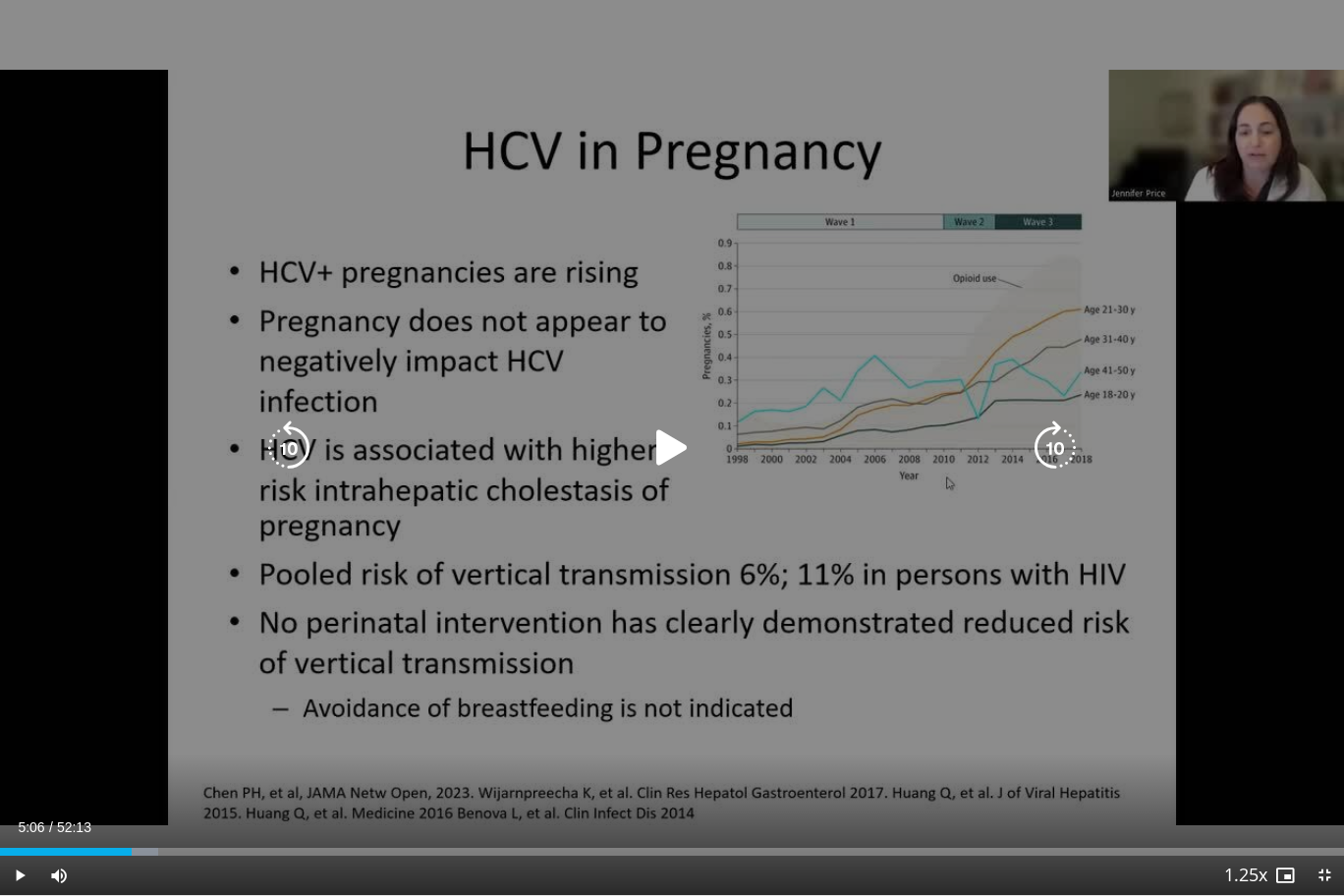 click at bounding box center (672, 448) 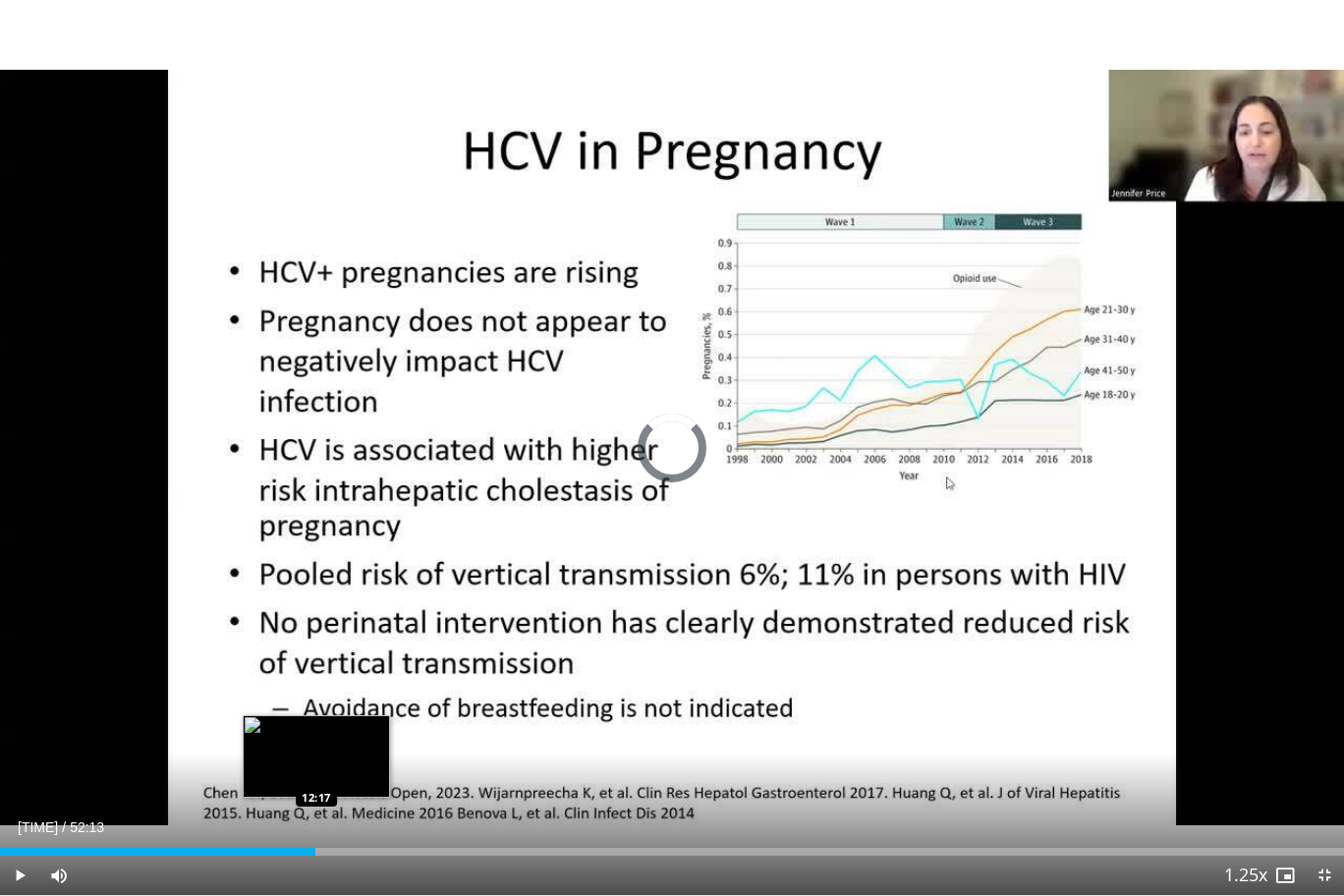 click on "Loaded :  0.00% 13:27 12:17" at bounding box center (672, 852) 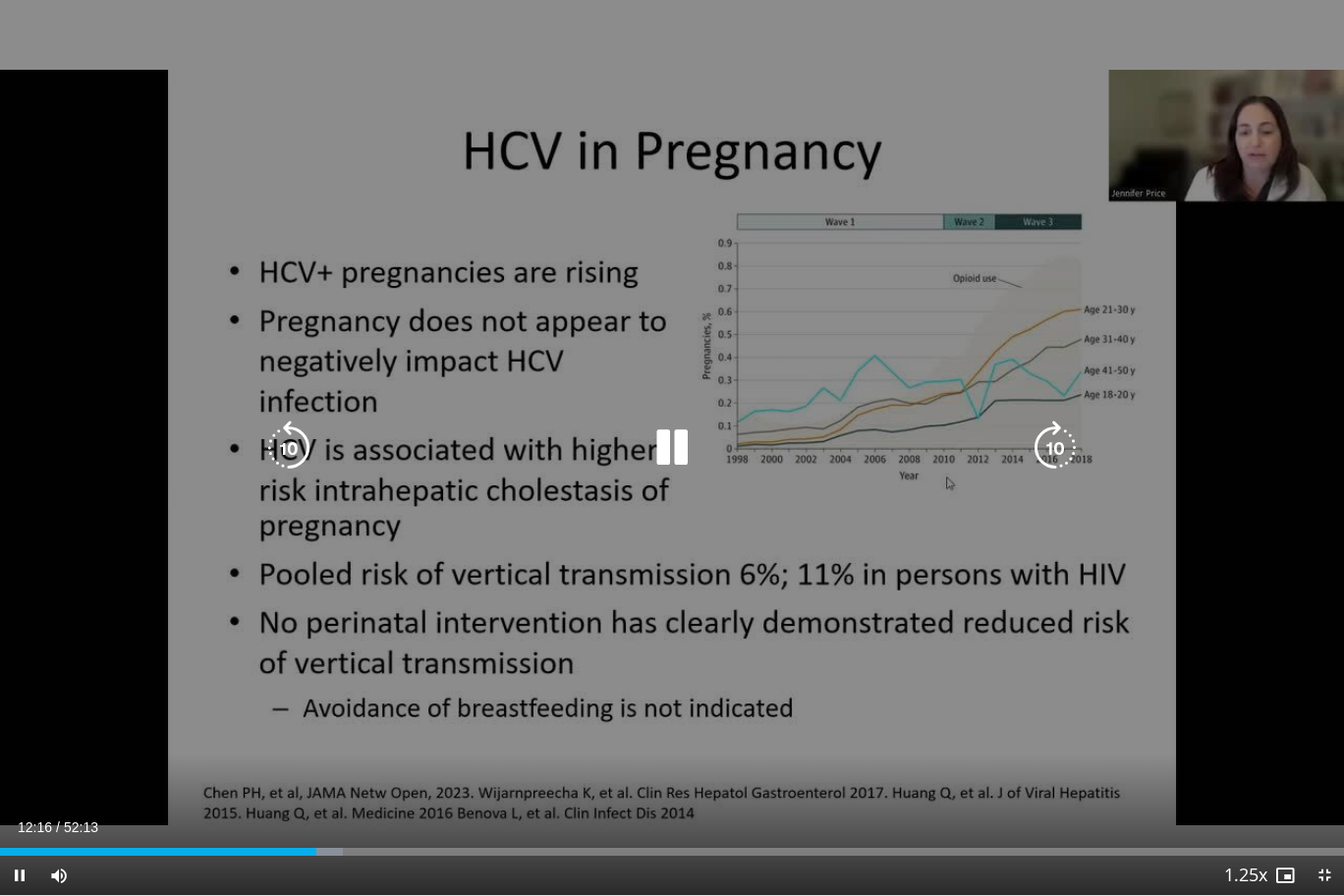 click on "12:16" at bounding box center (158, 852) 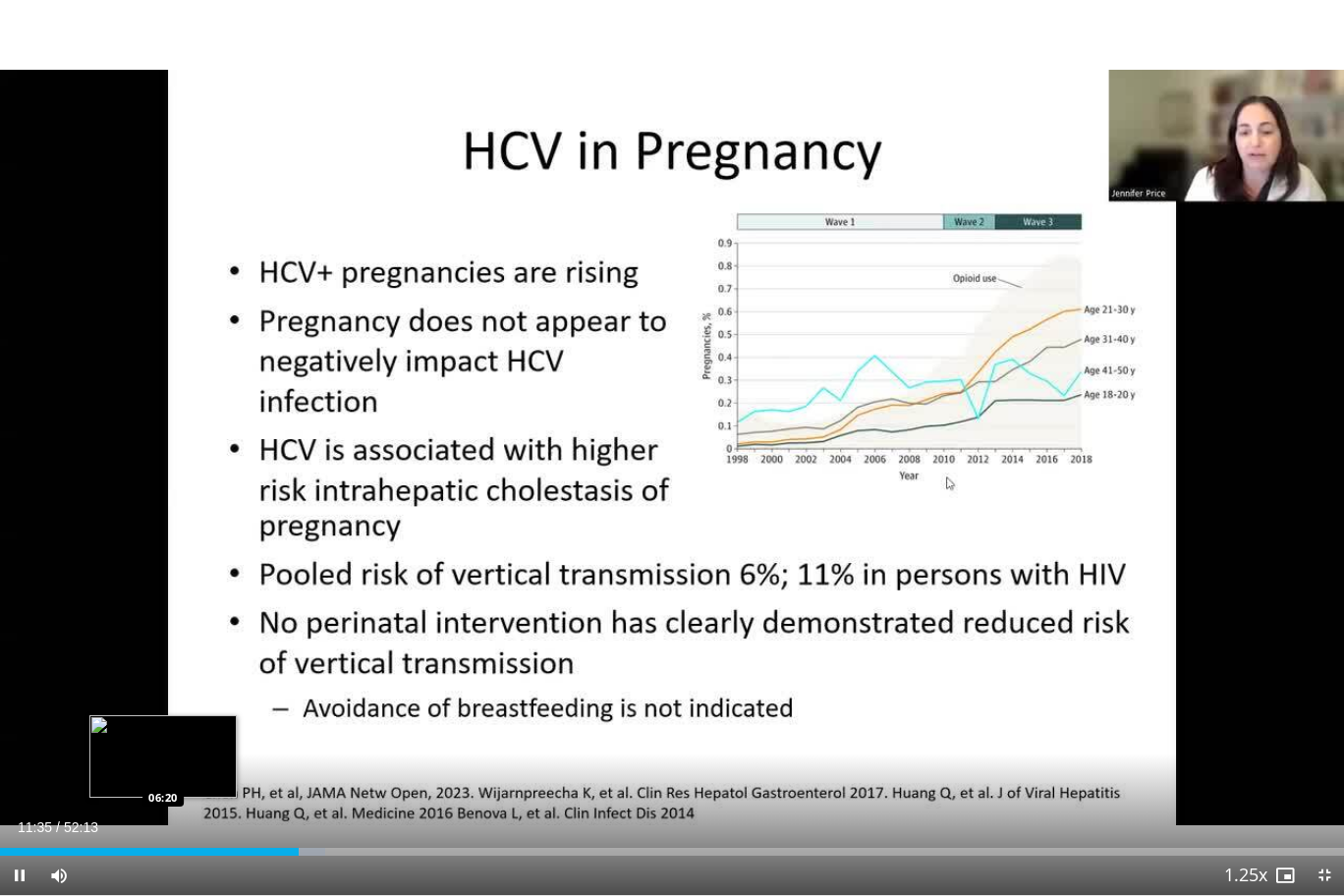 click on "Loaded :  24.22% 11:35 06:20" at bounding box center [672, 852] 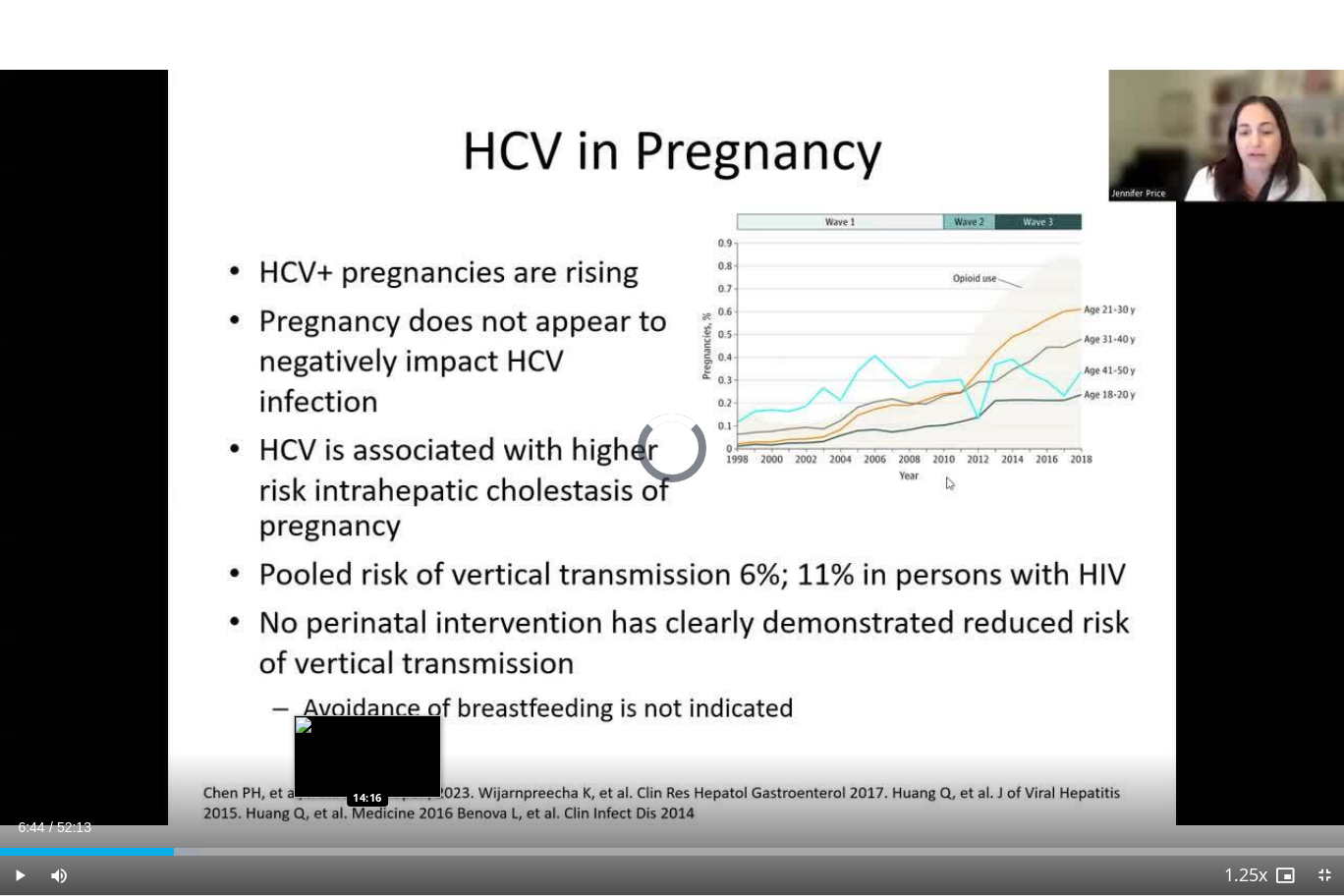click on "Loaded :  14.98% 06:44 14:16" at bounding box center [672, 852] 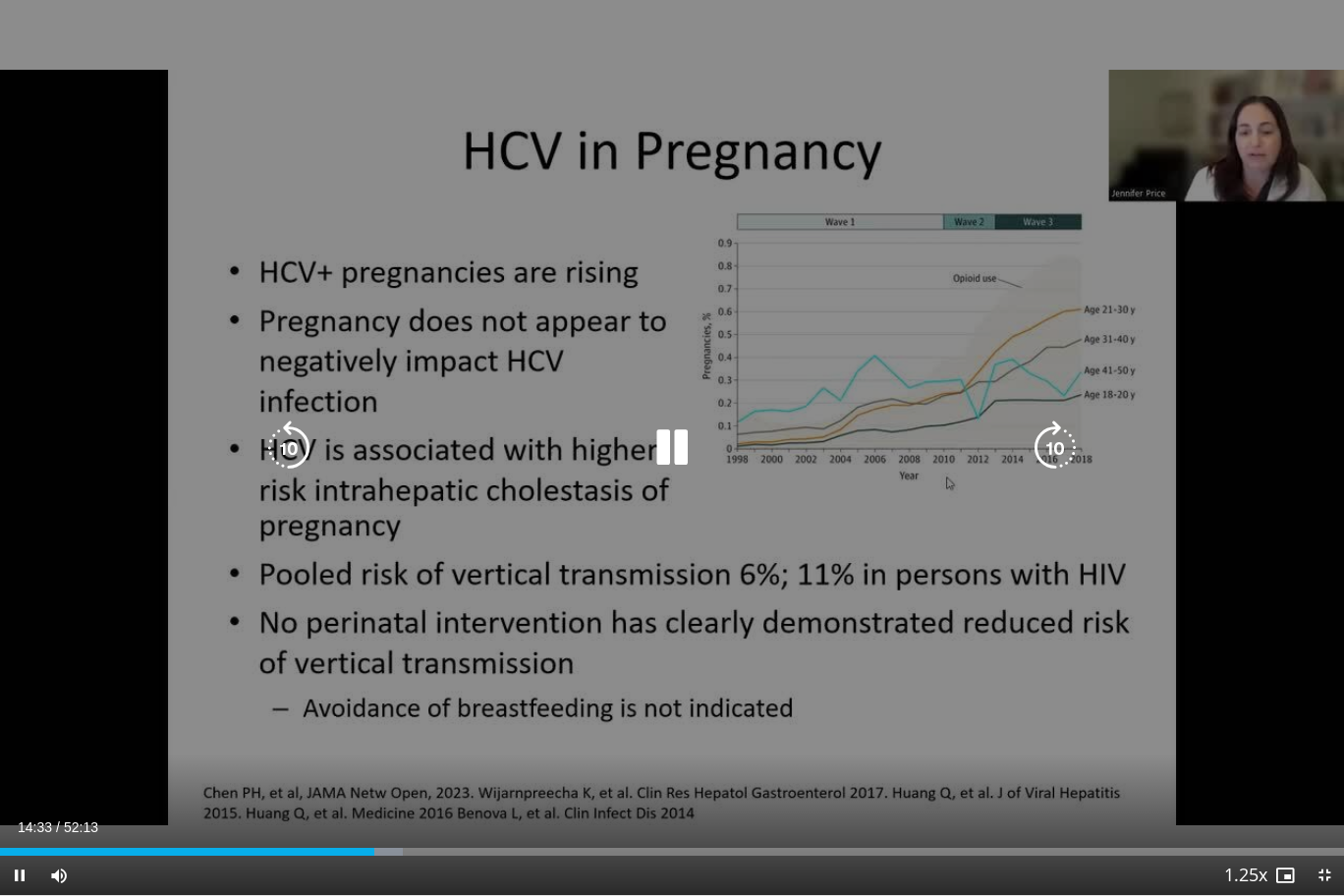click at bounding box center [672, 448] 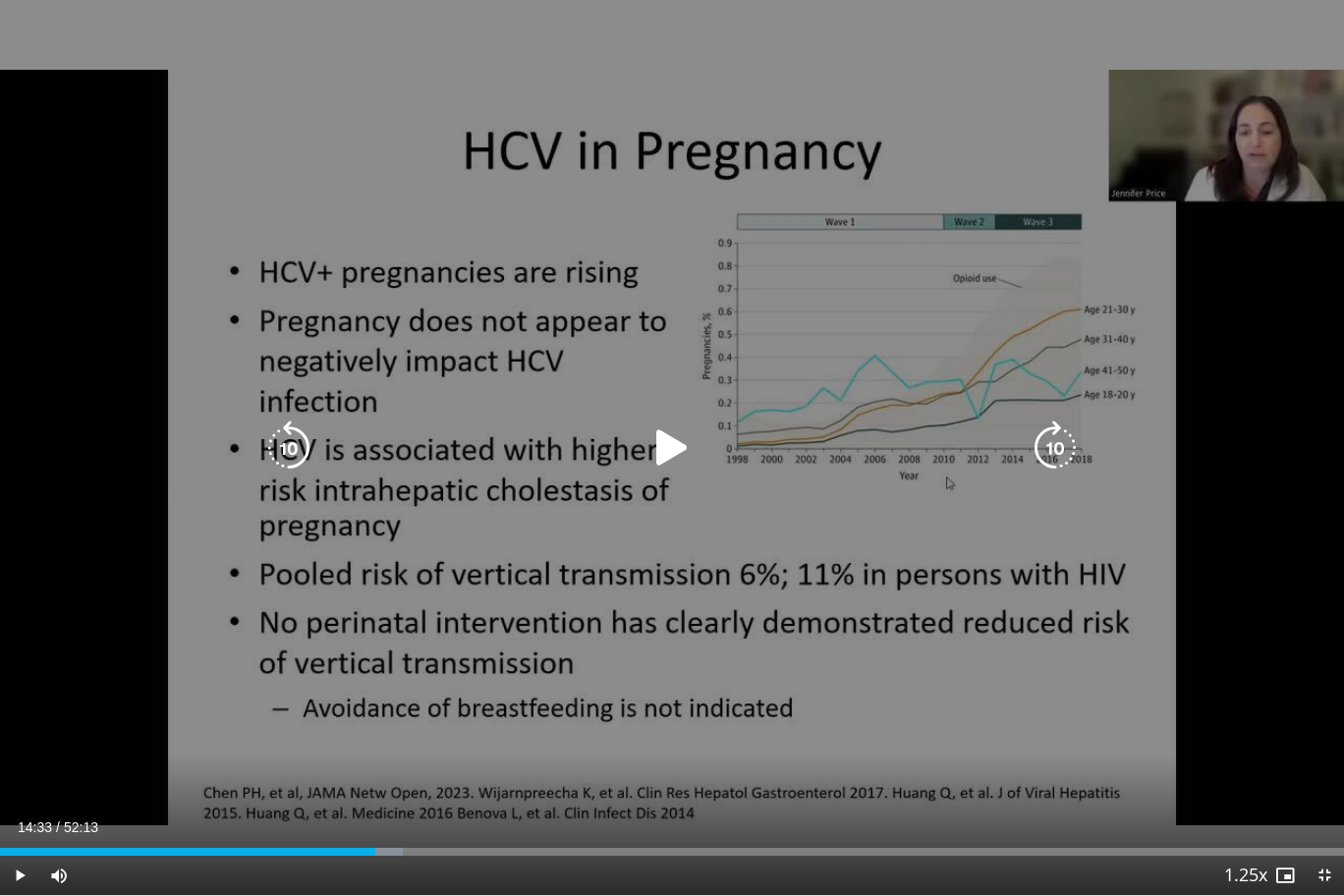 click at bounding box center (672, 448) 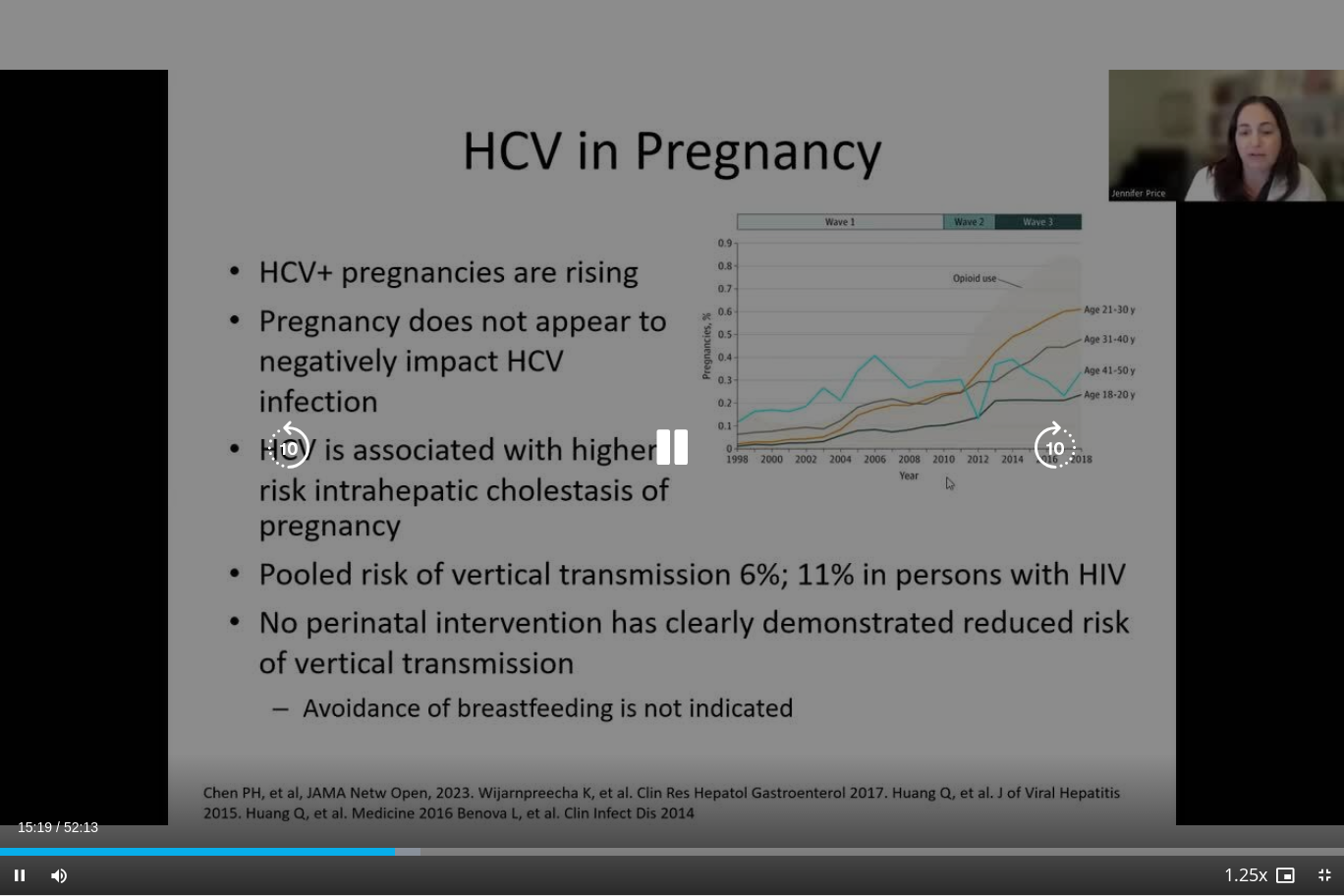 click at bounding box center (672, 448) 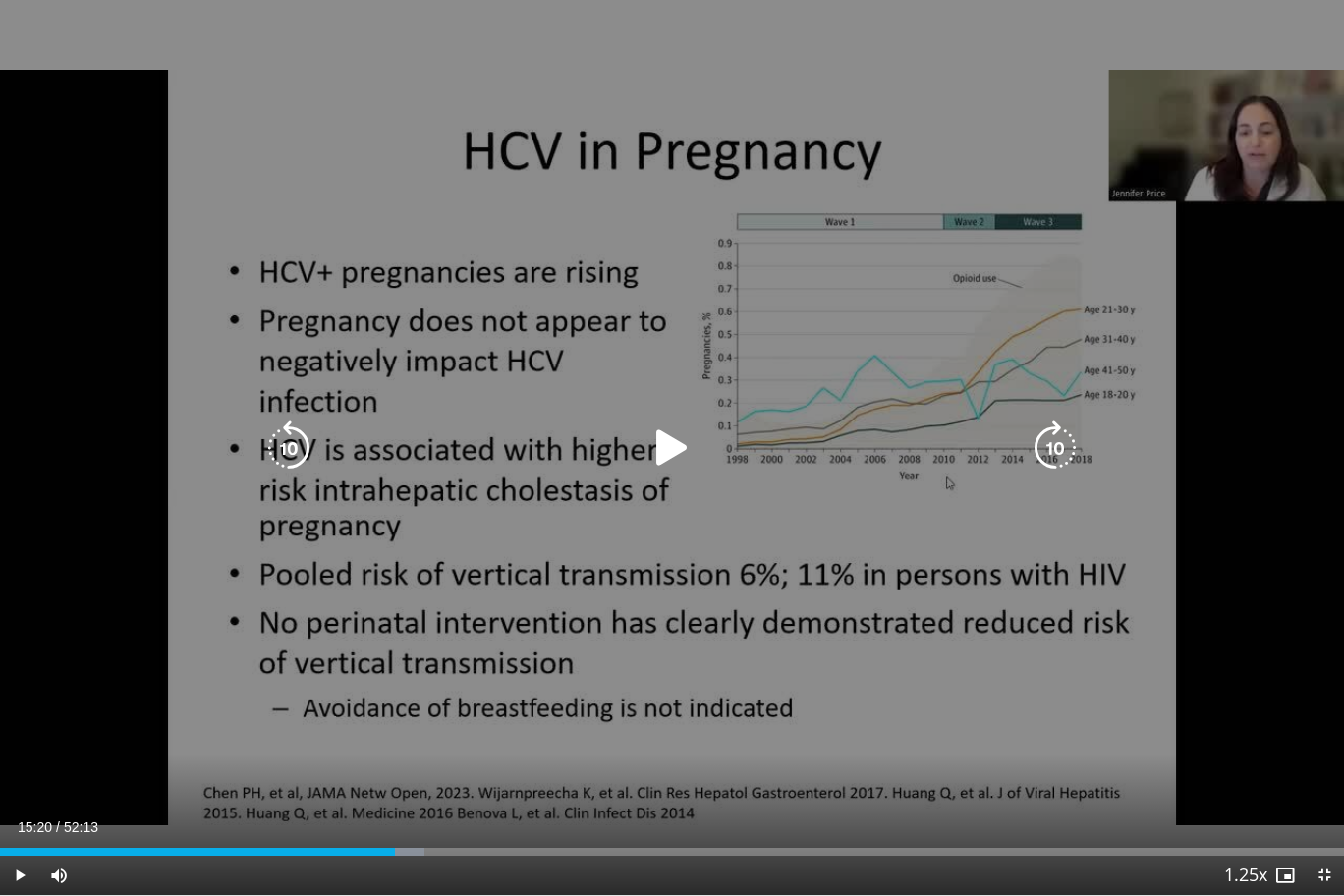 click at bounding box center [672, 448] 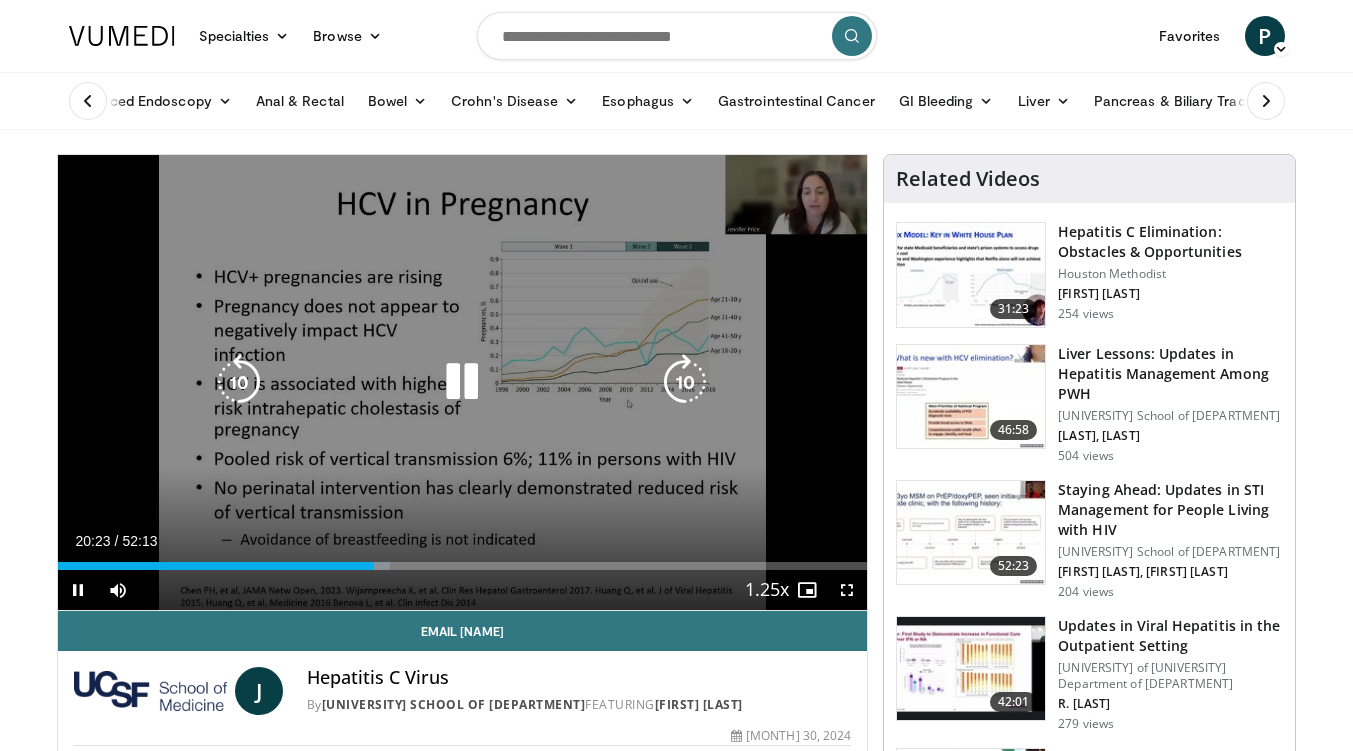 click at bounding box center [462, 382] 